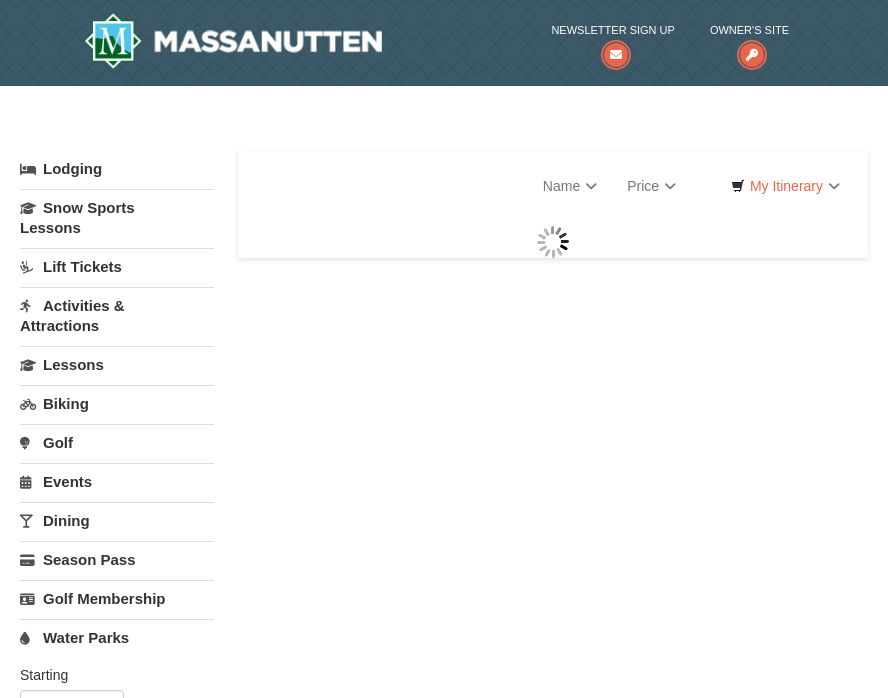 scroll, scrollTop: 0, scrollLeft: 0, axis: both 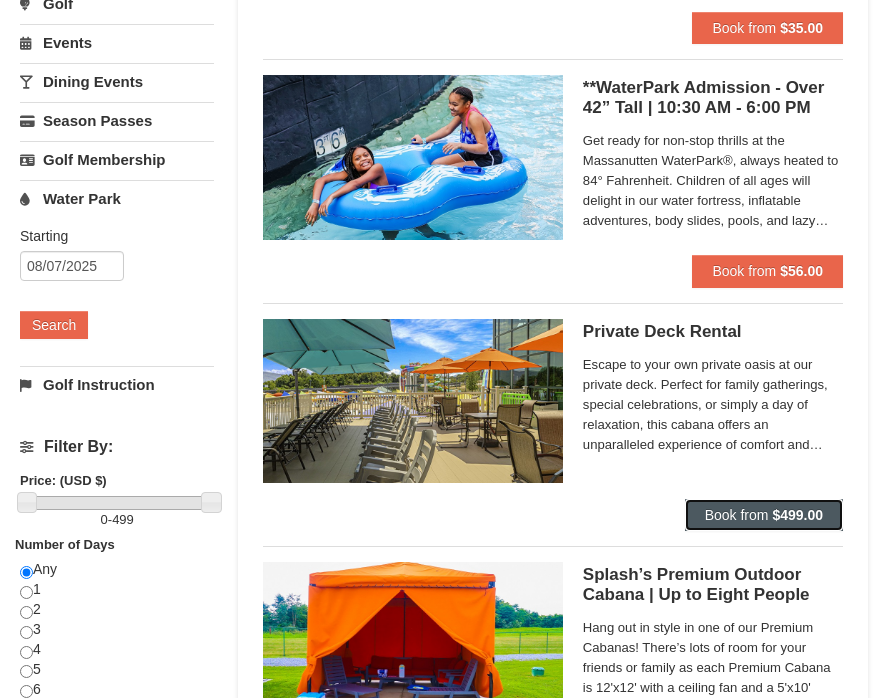 click on "Book from   $499.00" at bounding box center (764, 515) 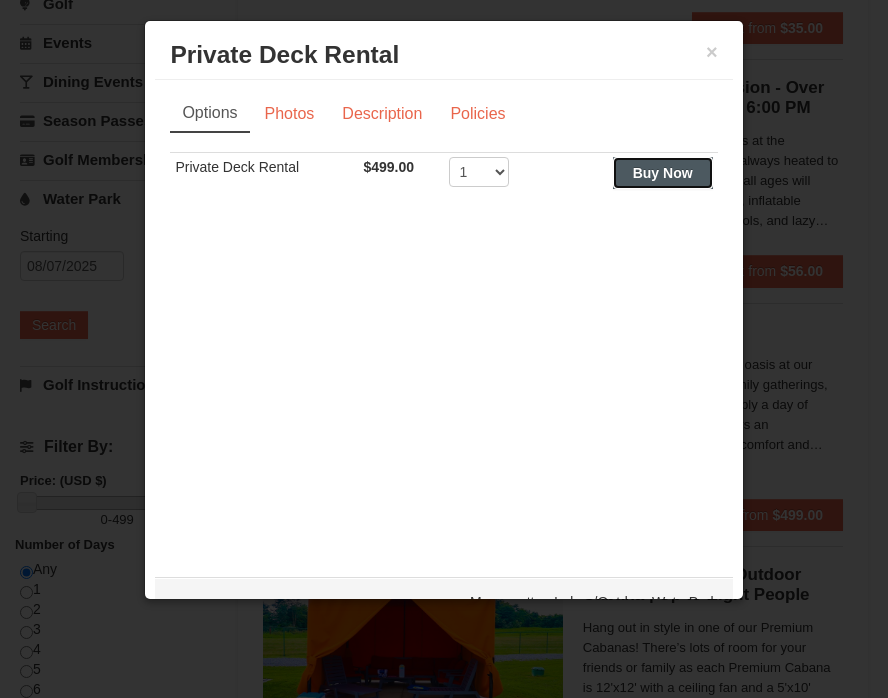 click on "Buy Now" at bounding box center (663, 173) 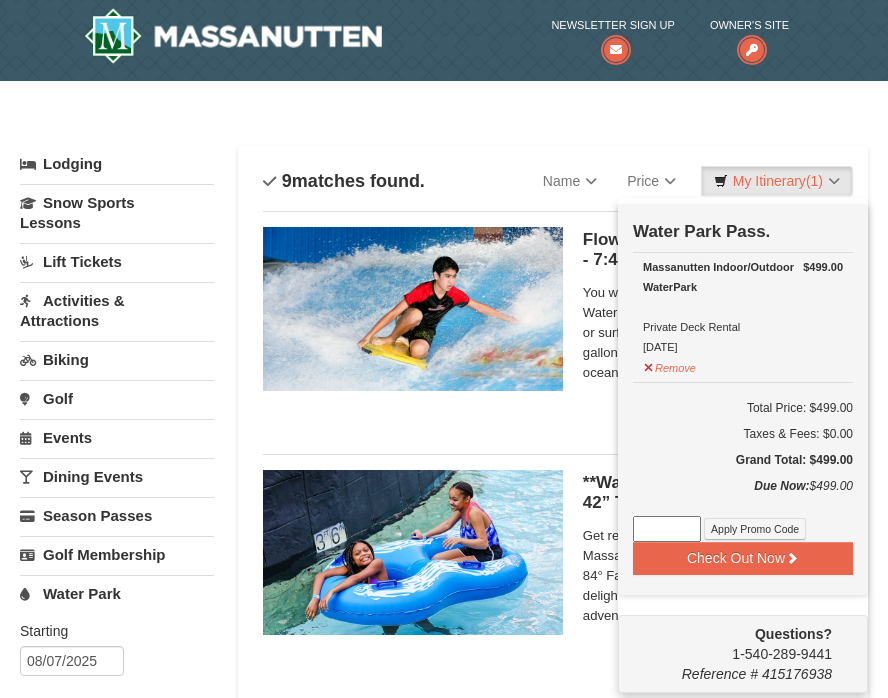 scroll, scrollTop: 6, scrollLeft: 0, axis: vertical 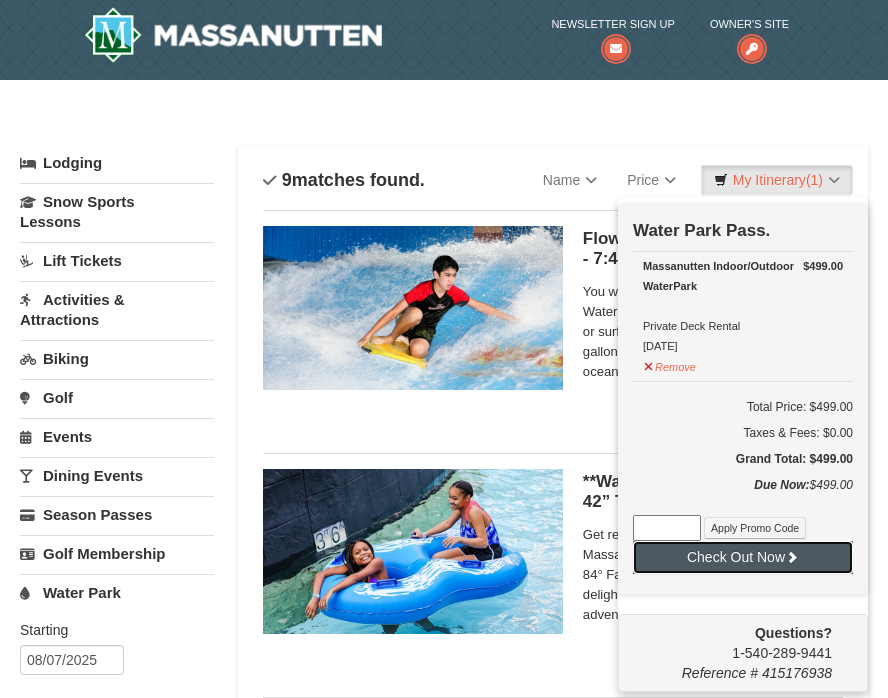 click on "Check Out Now" at bounding box center [743, 557] 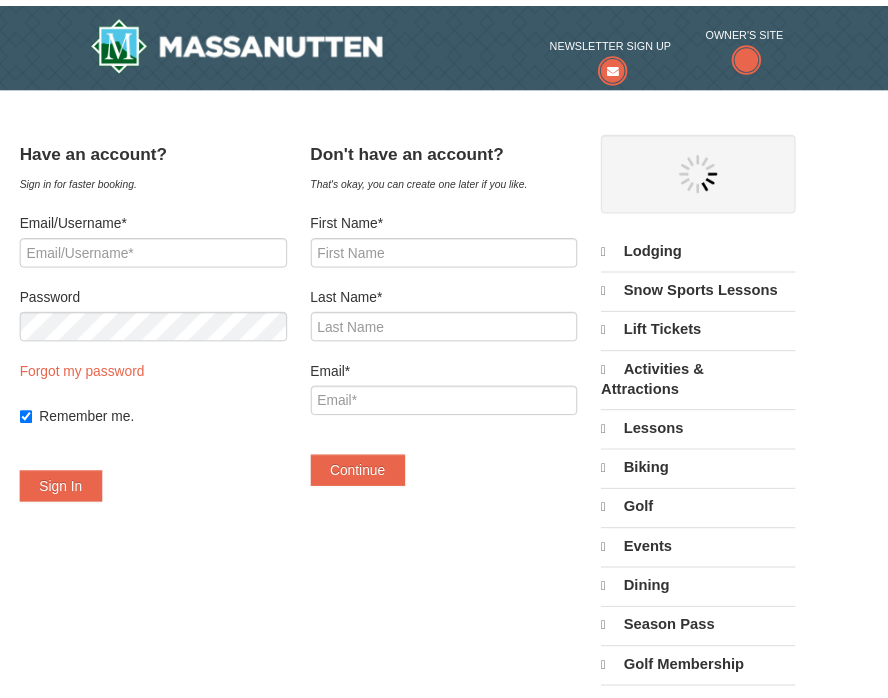 scroll, scrollTop: 0, scrollLeft: 0, axis: both 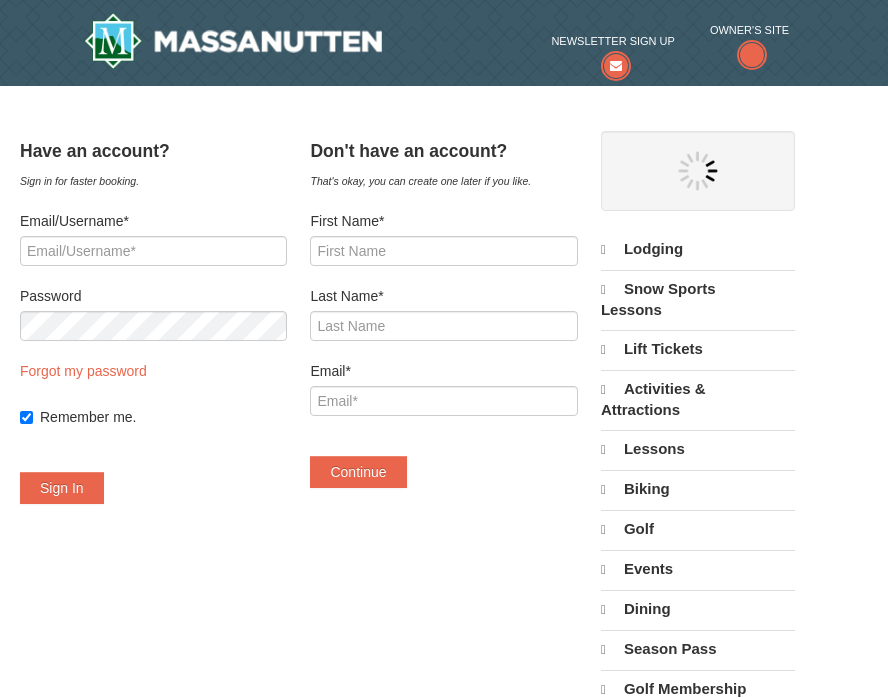 select on "8" 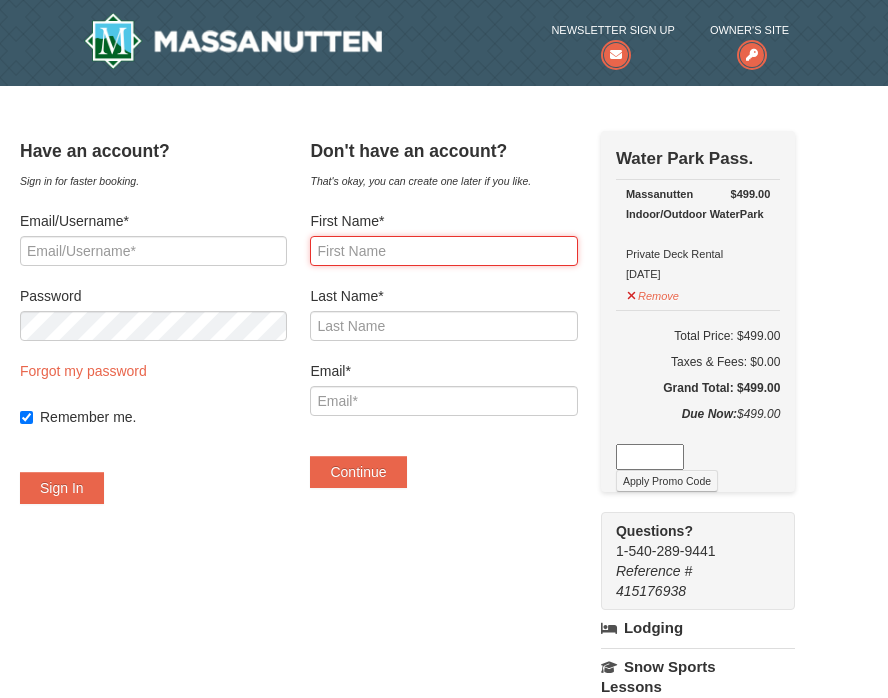drag, startPoint x: 418, startPoint y: 253, endPoint x: 409, endPoint y: 259, distance: 10.816654 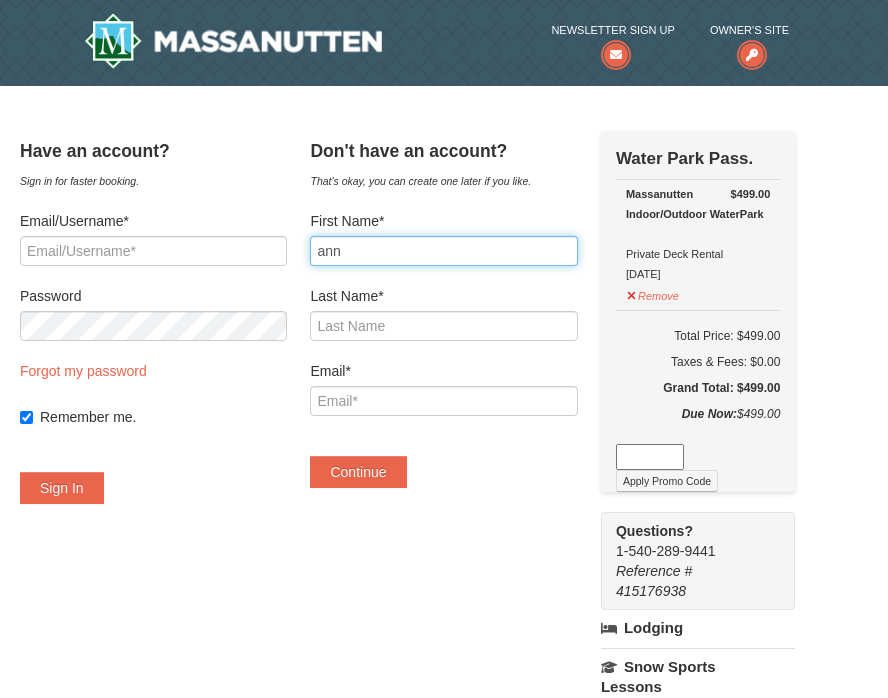type on "ann" 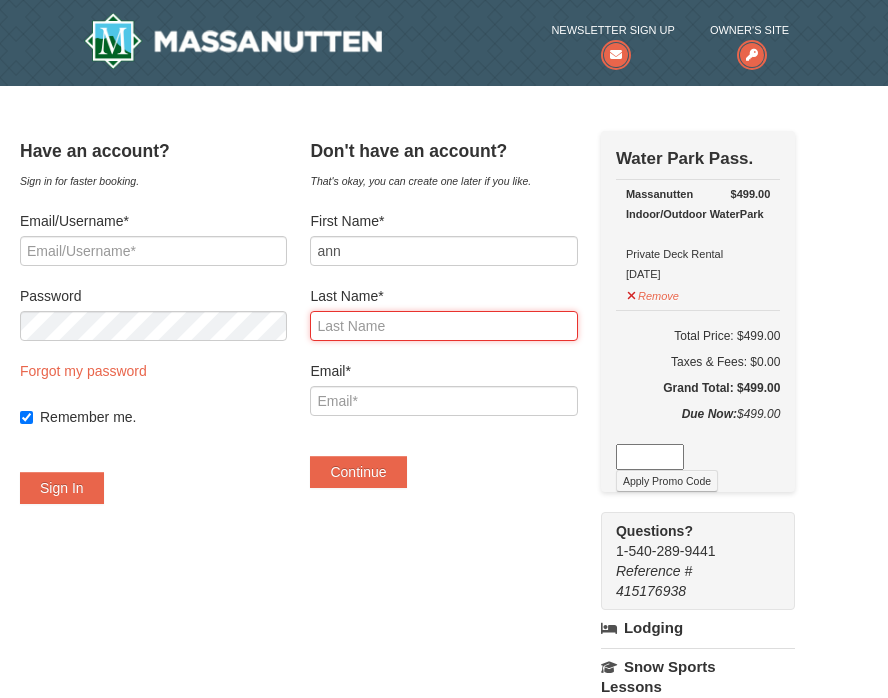 drag, startPoint x: 381, startPoint y: 339, endPoint x: 394, endPoint y: 332, distance: 14.764823 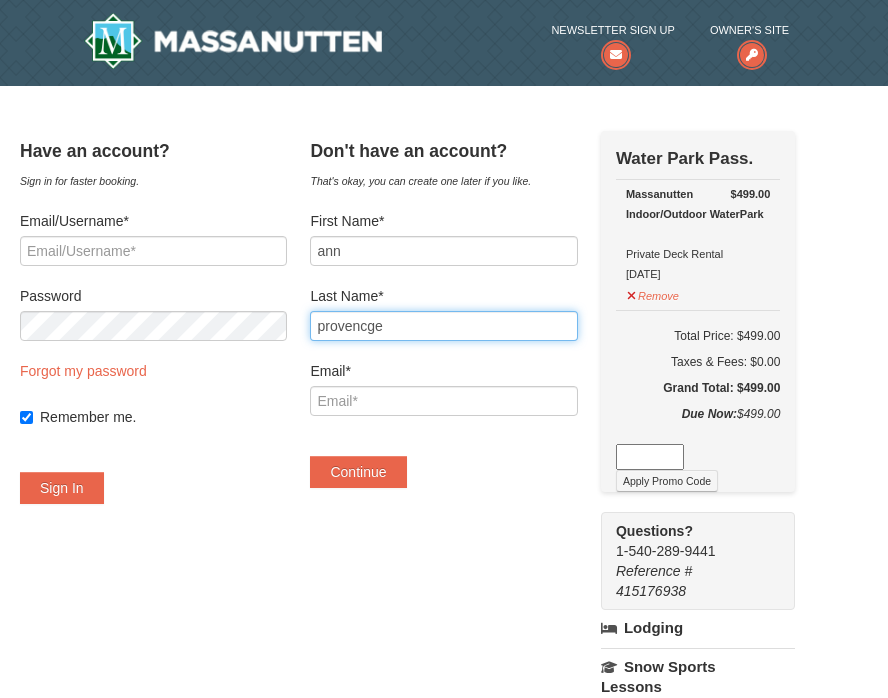 type on "provencger" 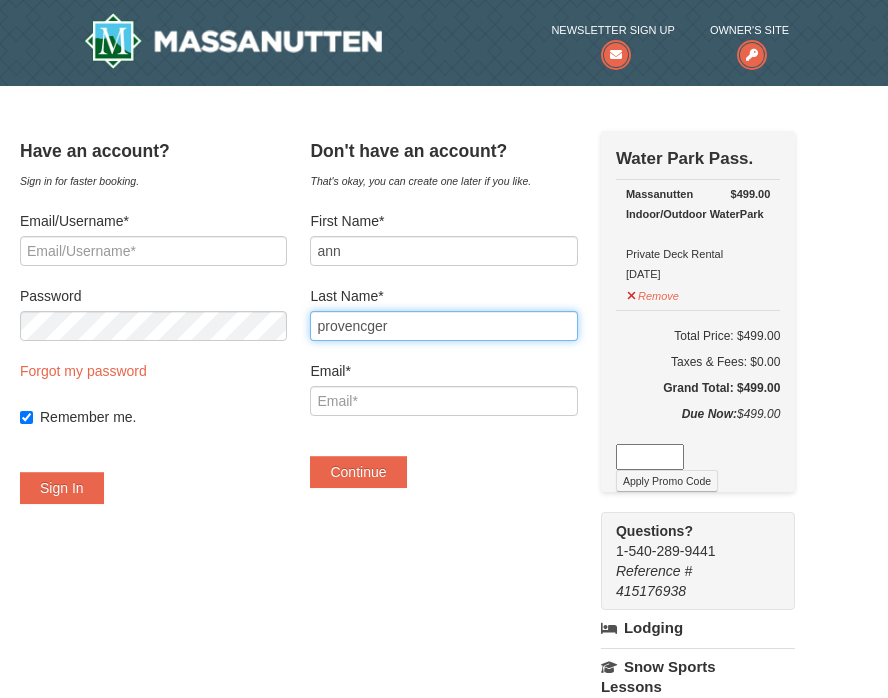 drag, startPoint x: 415, startPoint y: 327, endPoint x: 286, endPoint y: 345, distance: 130.24976 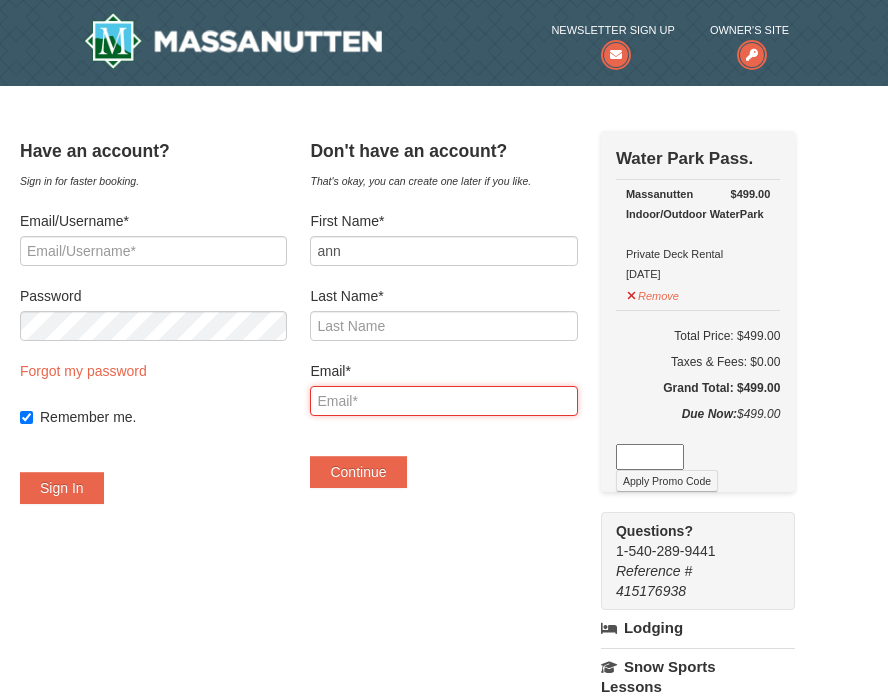 click on "Email*" at bounding box center (443, 401) 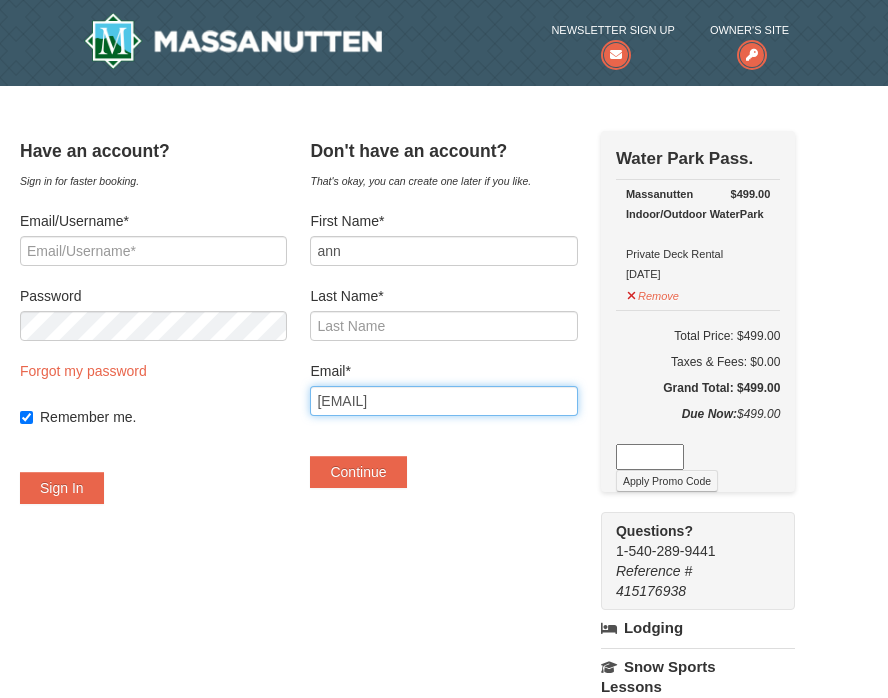 type on "[EMAIL]" 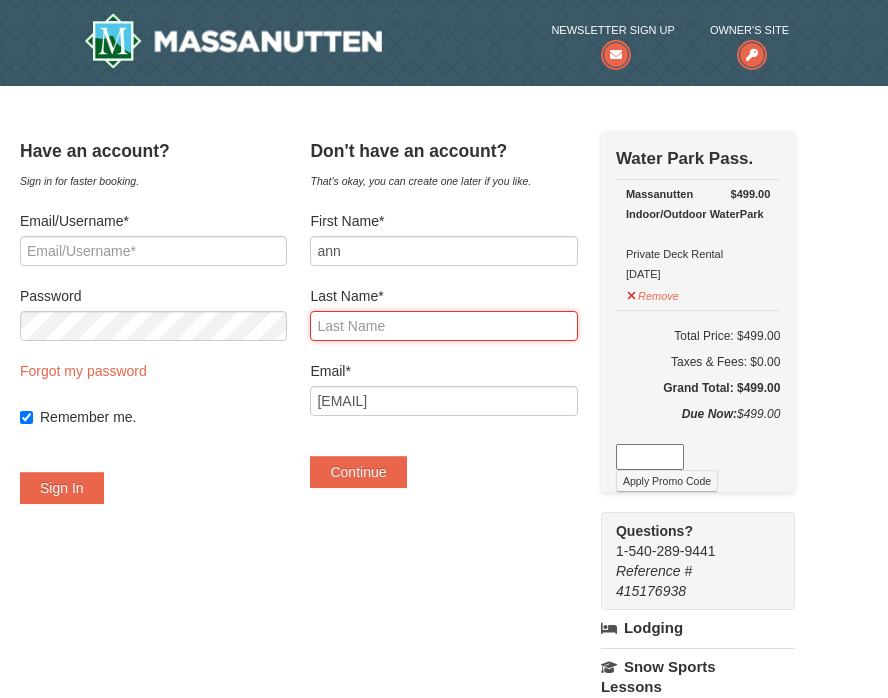 click on "Last Name*" at bounding box center (443, 326) 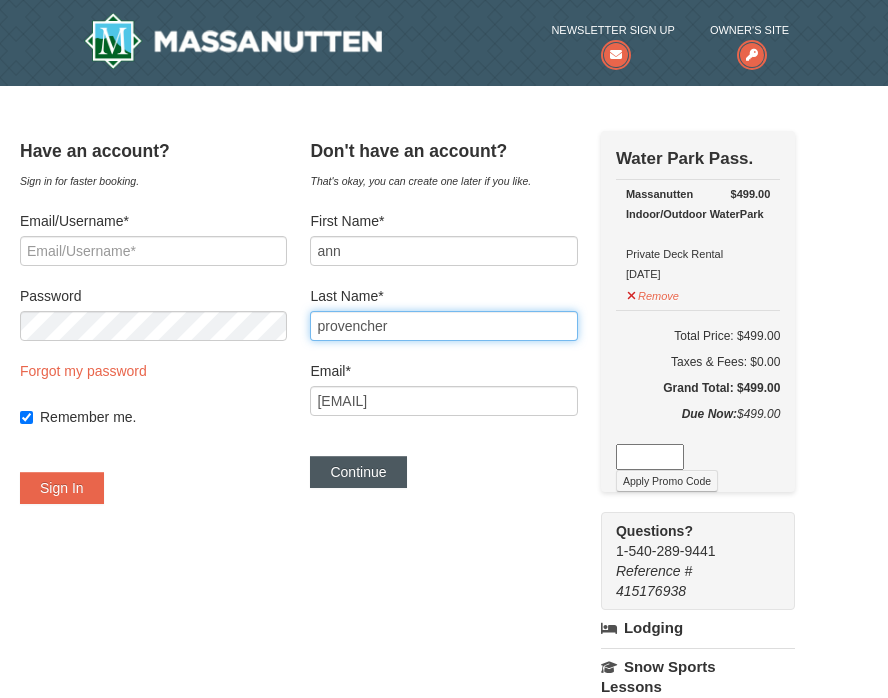 type on "provencher" 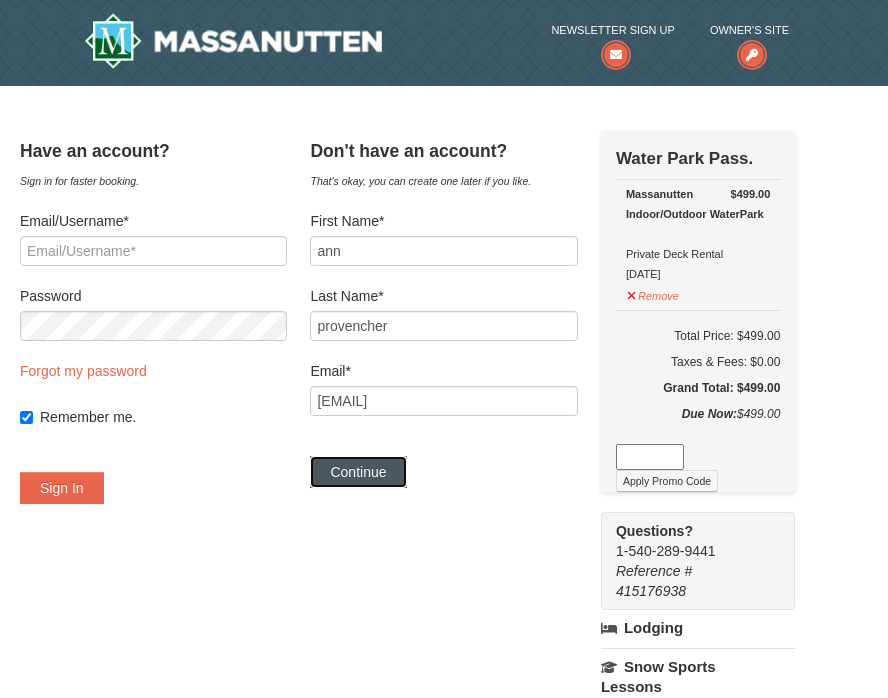 click on "Continue" at bounding box center [358, 472] 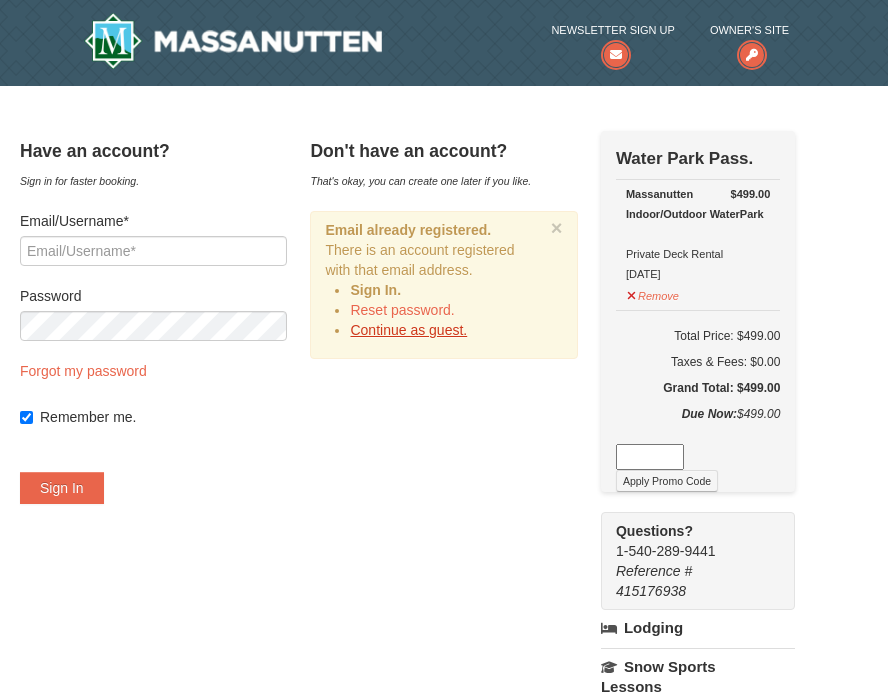click on "Continue as guest." at bounding box center [408, 330] 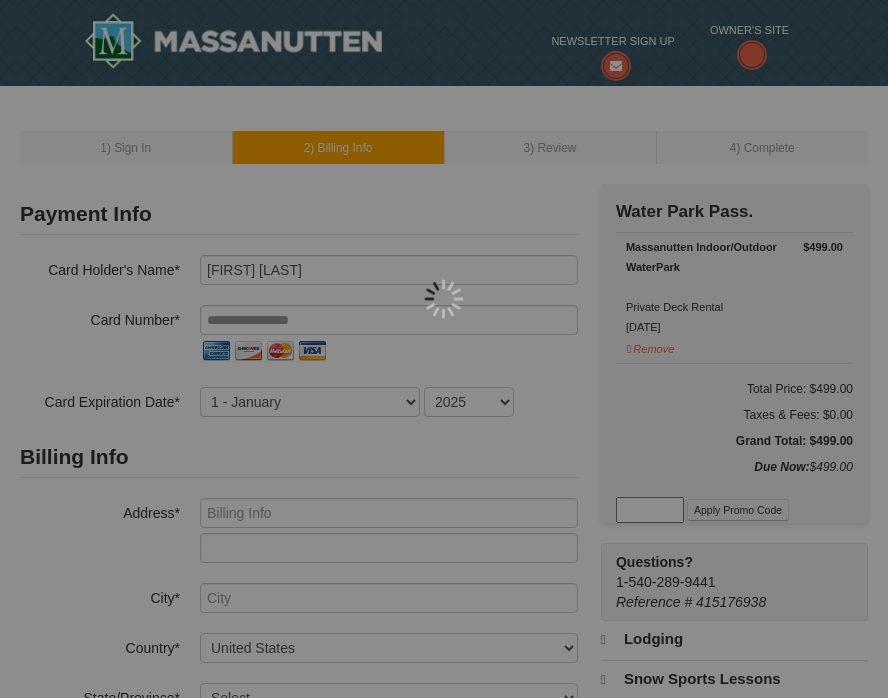 scroll, scrollTop: 0, scrollLeft: 0, axis: both 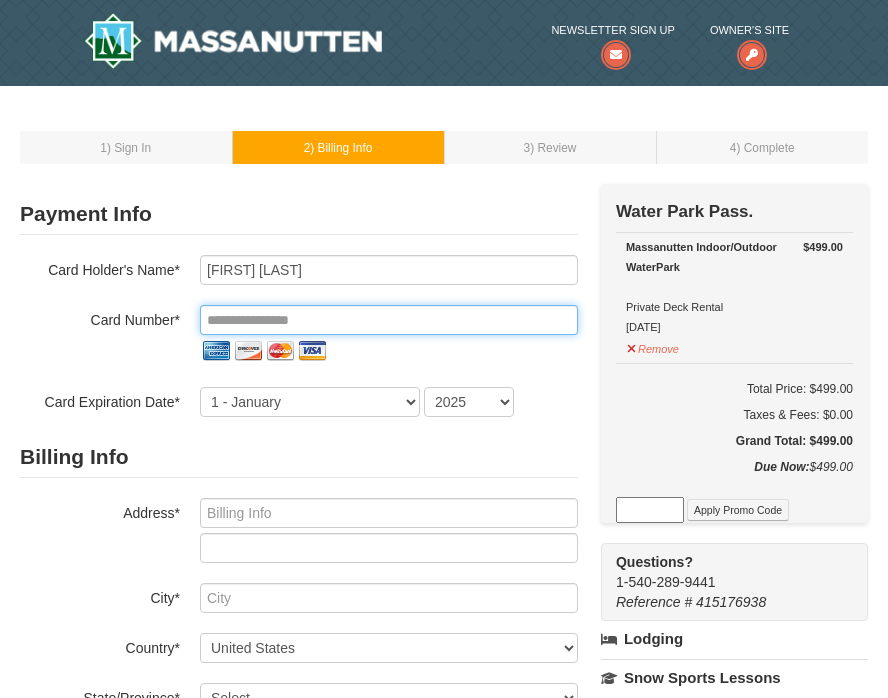 click at bounding box center (389, 320) 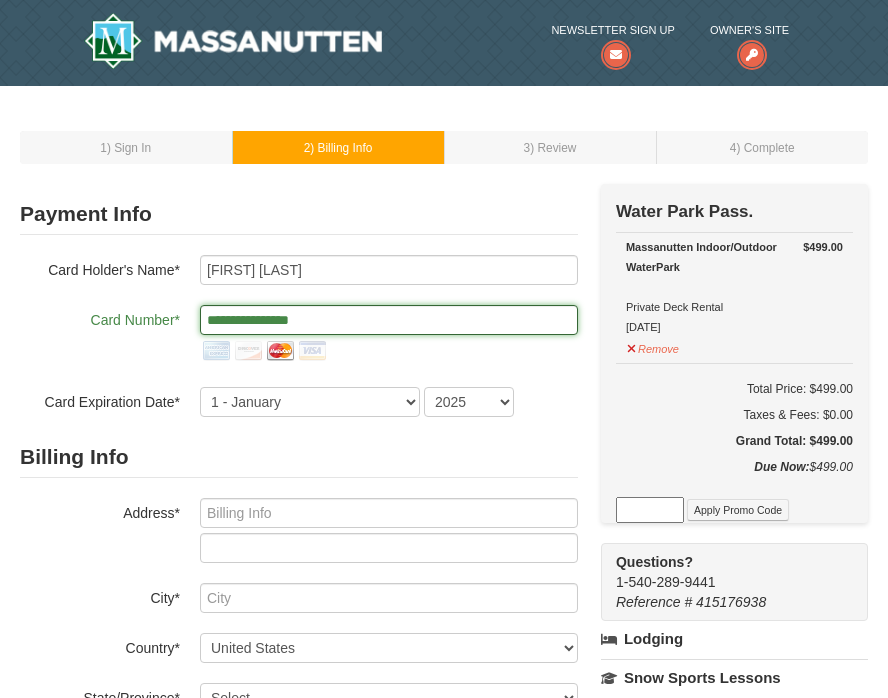type on "**********" 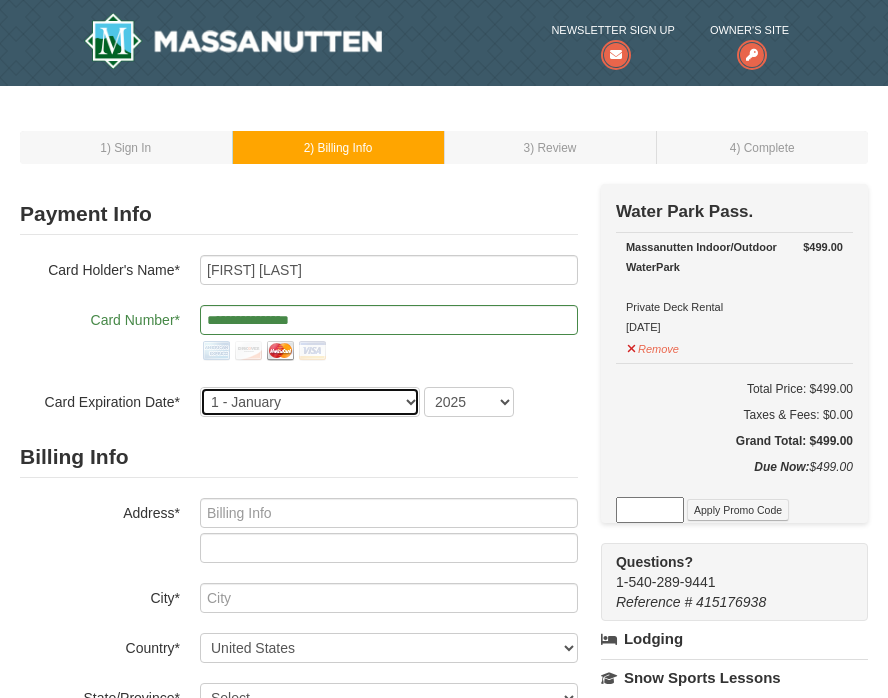 click on "1 - January 2 - February 3 - March 4 - April 5 - May 6 - June 7 - July 8 - August 9 - September 10 - October 11 - November 12 - December" at bounding box center [310, 402] 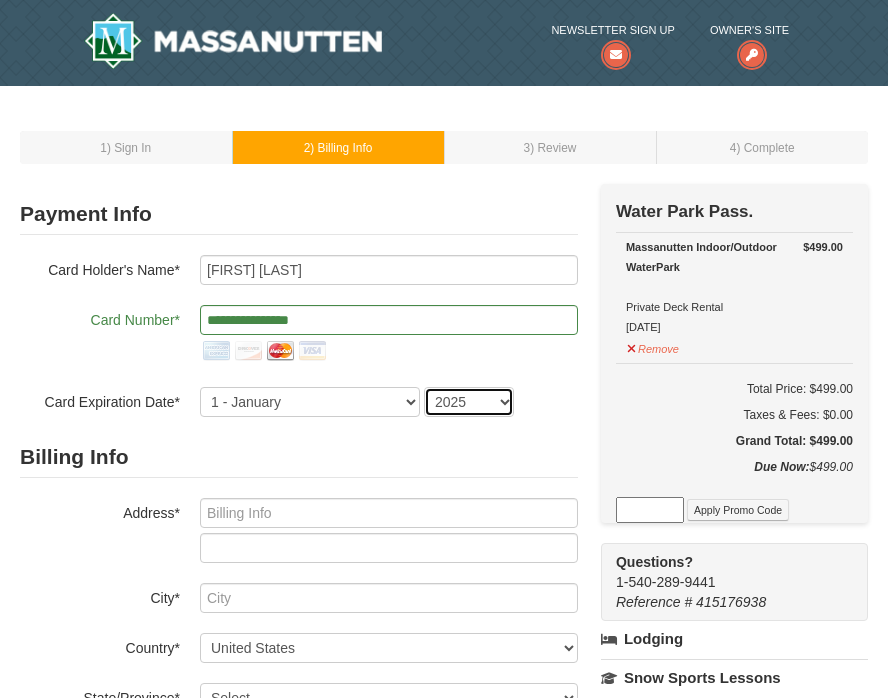 click on "2025 2026 2027 2028 2029 2030 2031 2032 2033 2034" at bounding box center (469, 402) 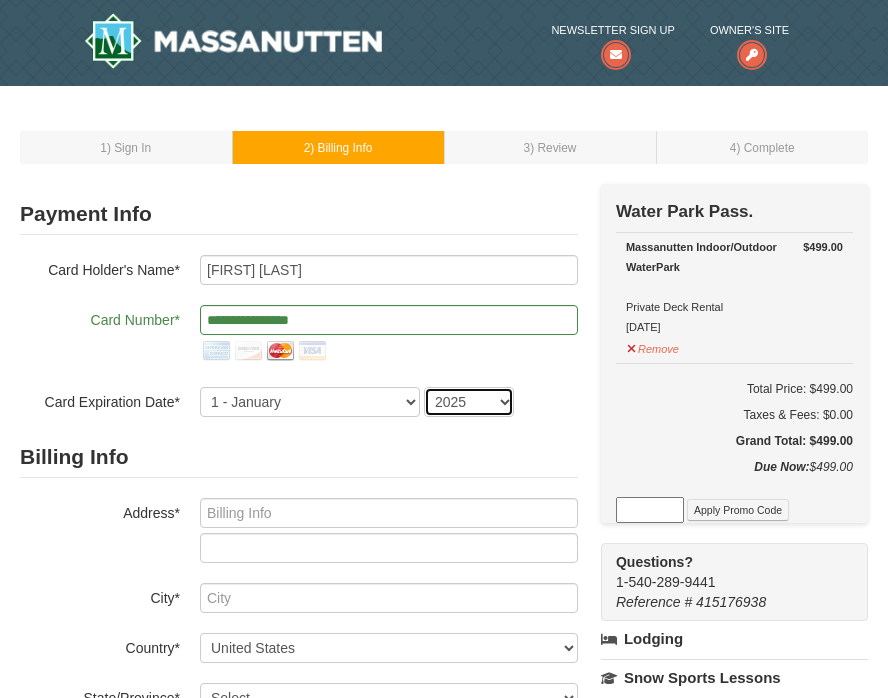 select on "2027" 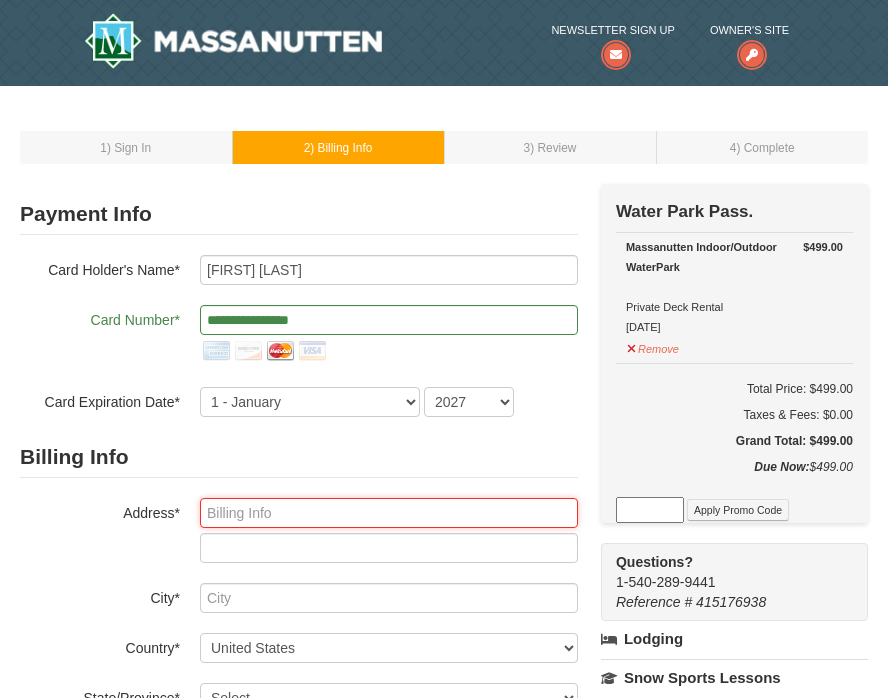 click at bounding box center [389, 513] 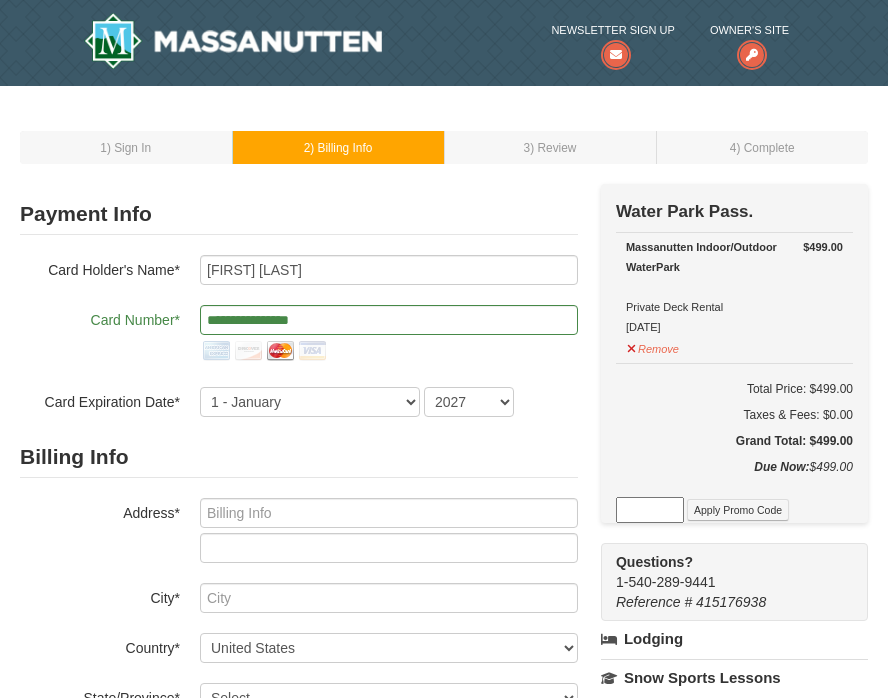 click on "Billing Info" at bounding box center [299, 457] 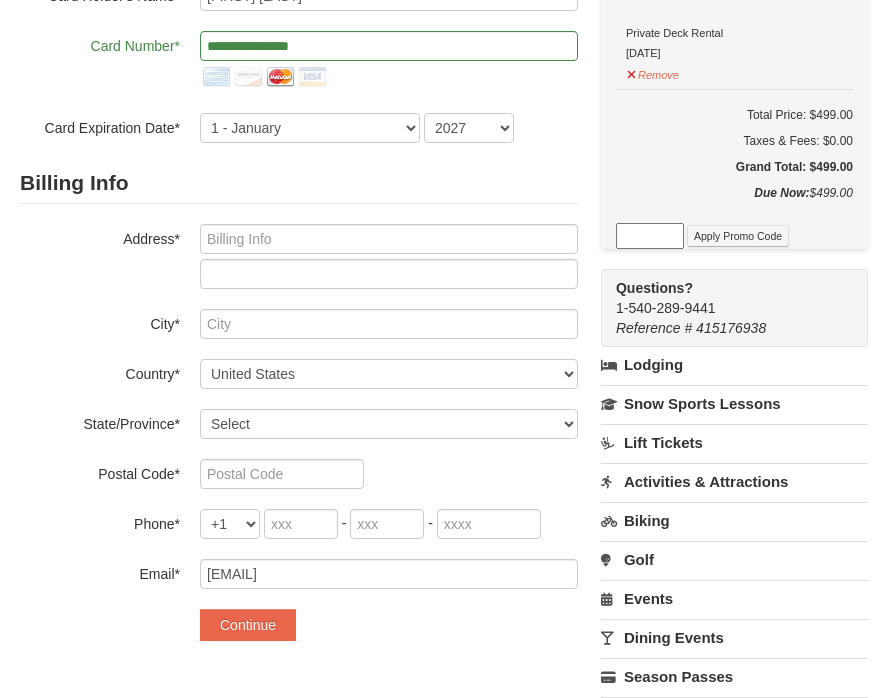scroll, scrollTop: 300, scrollLeft: 0, axis: vertical 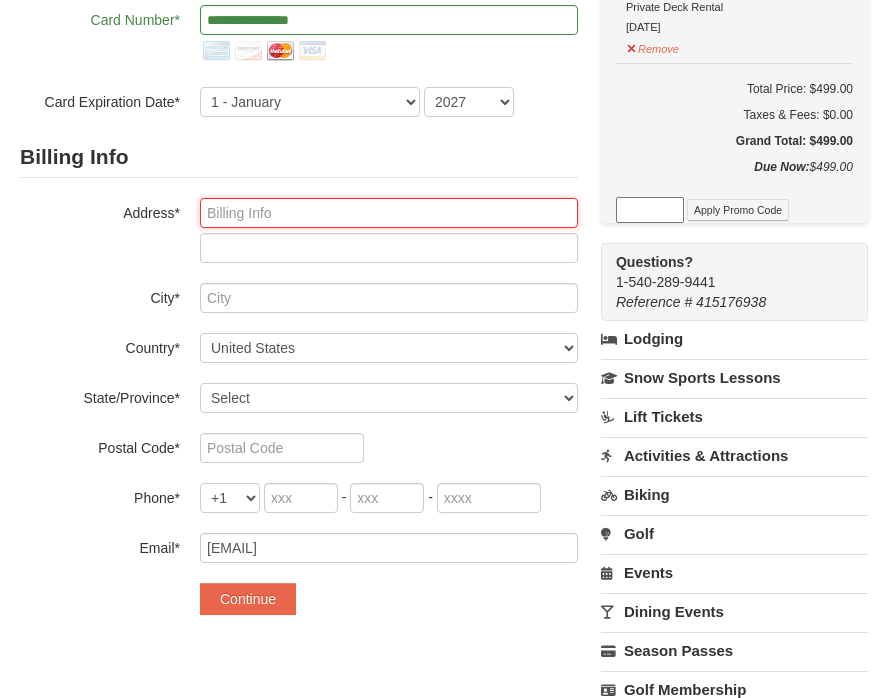 click at bounding box center (389, 213) 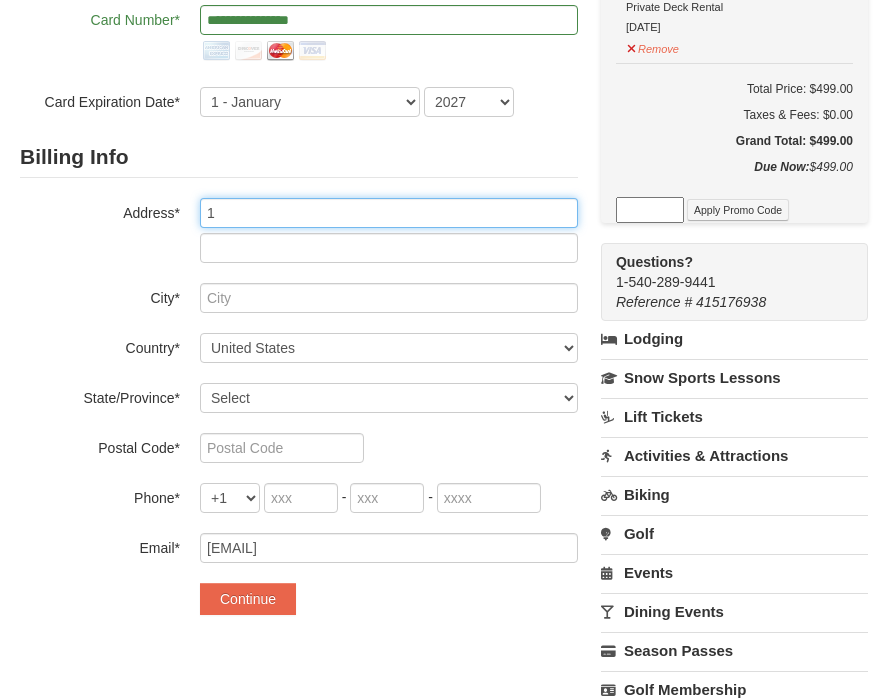 type on "1" 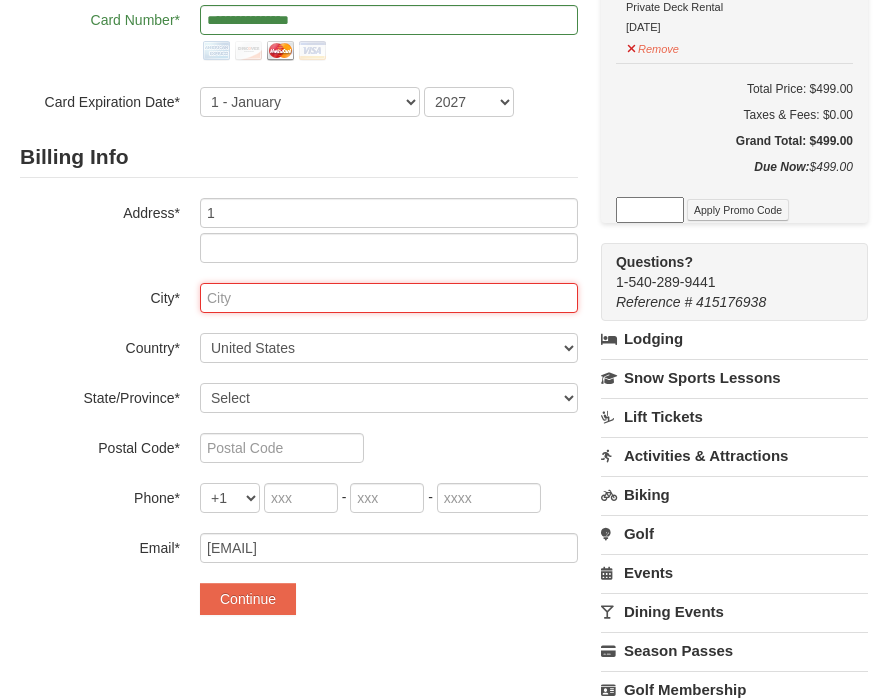 click at bounding box center (389, 298) 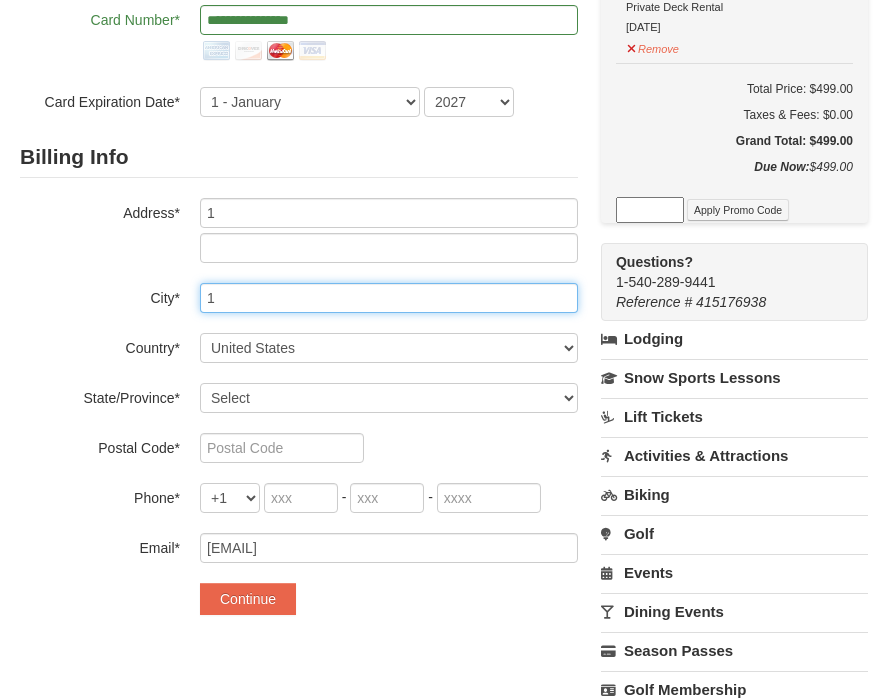 type on "1" 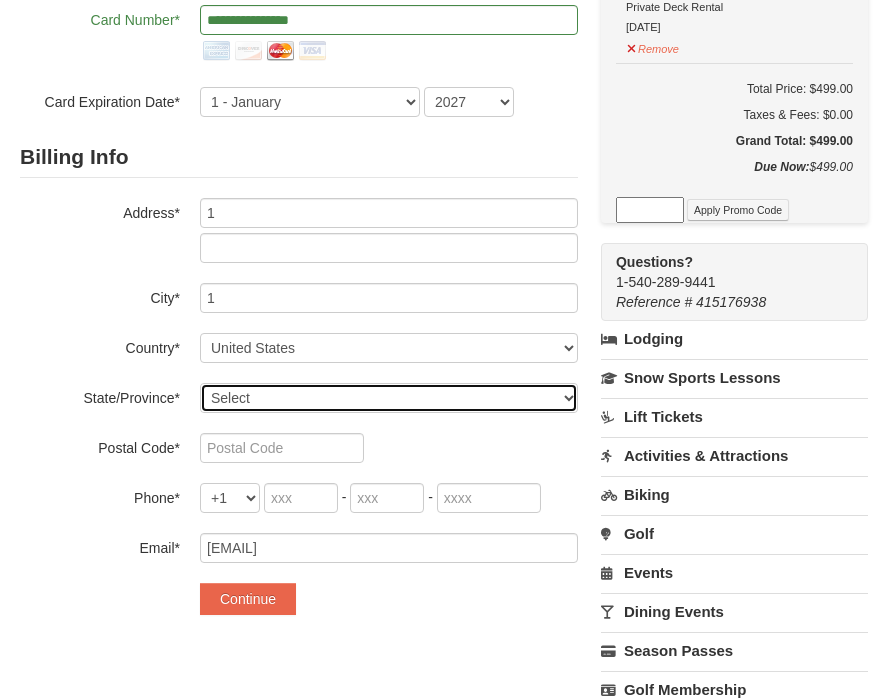 click on "Select Alabama Alaska American Samoa Arizona Arkansas California Colorado Connecticut Delaware District Of Columbia Federated States Of Micronesia Florida Georgia Guam Hawaii Idaho Illinois Indiana Iowa Kansas Kentucky Louisiana Maine Marshall Islands Maryland Massachusetts Michigan Minnesota Mississippi Missouri Montana Nebraska Nevada New Hampshire New Jersey New Mexico New York North Carolina North Dakota Northern Mariana Islands Ohio Oklahoma Oregon Palau Pennsylvania Puerto Rico Rhode Island South Carolina South Dakota Tennessee Texas Utah Vermont Virgin Islands Virginia Washington West Virginia Wisconsin Wyoming" at bounding box center [389, 398] 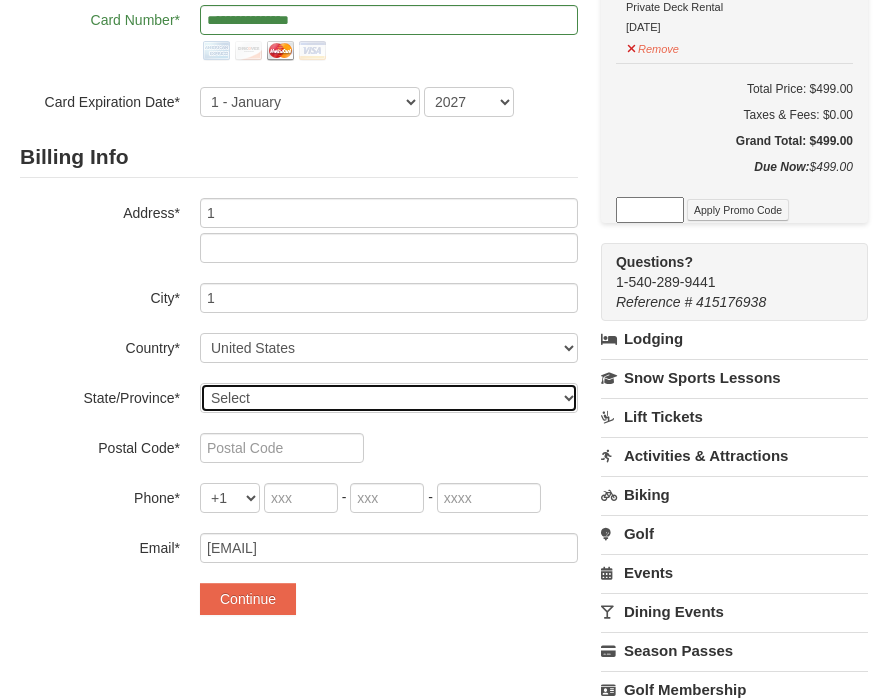 select on "VA" 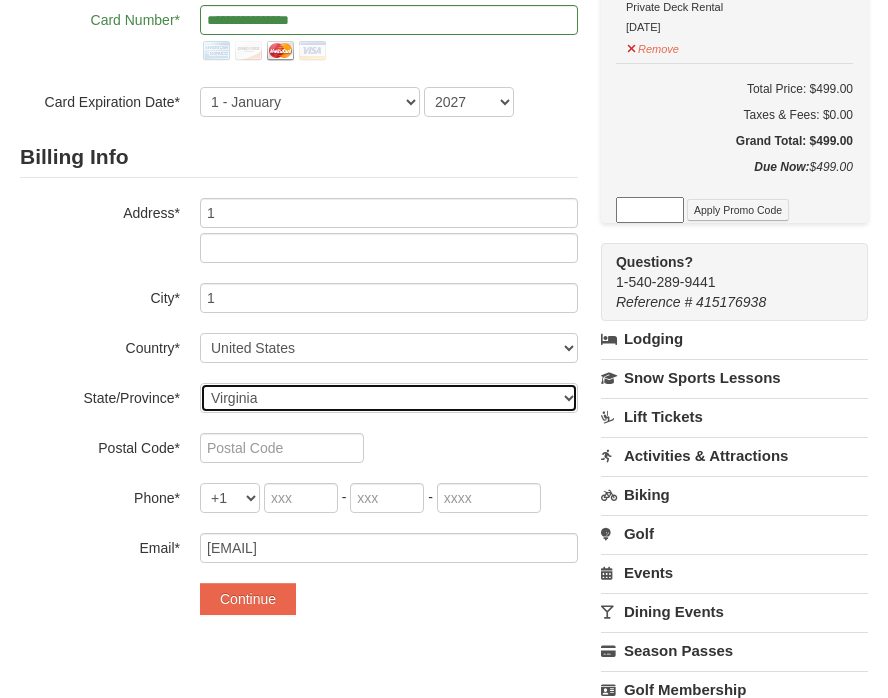 click on "Select Alabama Alaska American Samoa Arizona Arkansas California Colorado Connecticut Delaware District Of Columbia Federated States Of Micronesia Florida Georgia Guam Hawaii Idaho Illinois Indiana Iowa Kansas Kentucky Louisiana Maine Marshall Islands Maryland Massachusetts Michigan Minnesota Mississippi Missouri Montana Nebraska Nevada New Hampshire New Jersey New Mexico New York North Carolina North Dakota Northern Mariana Islands Ohio Oklahoma Oregon Palau Pennsylvania Puerto Rico Rhode Island South Carolina South Dakota Tennessee Texas Utah Vermont Virgin Islands Virginia Washington West Virginia Wisconsin Wyoming" at bounding box center [389, 398] 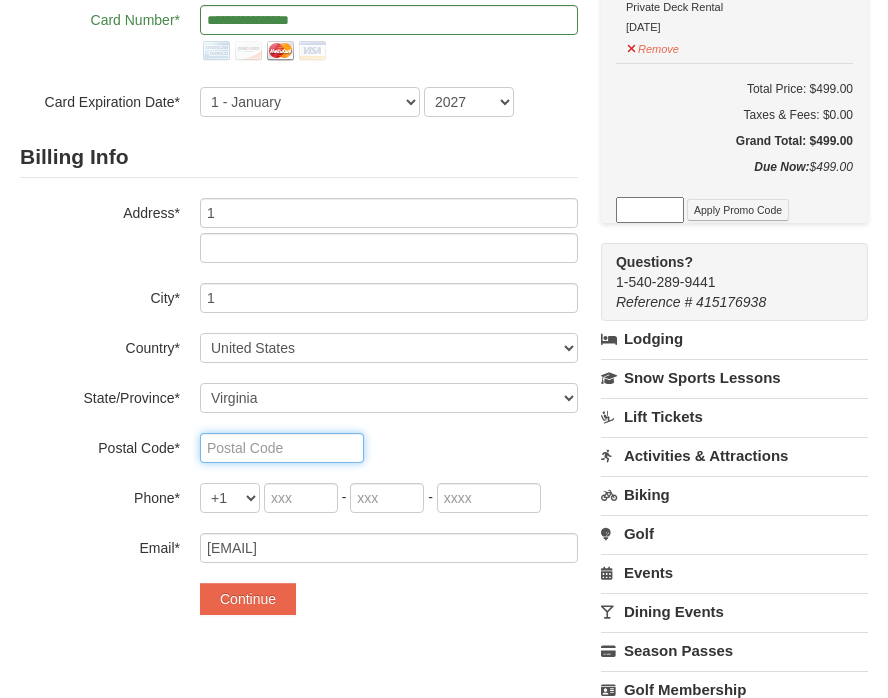 click at bounding box center [282, 448] 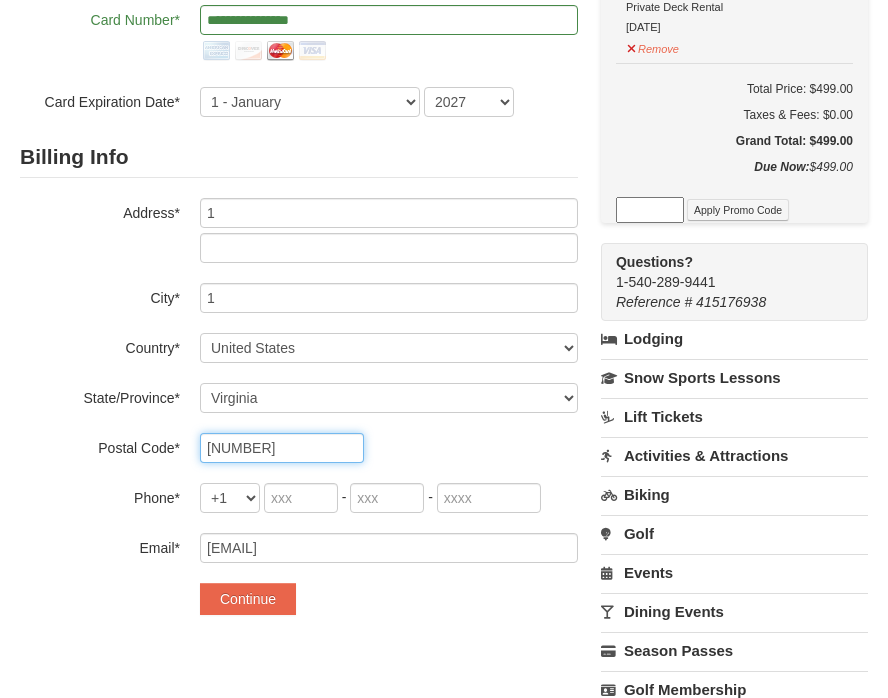 type on "28314" 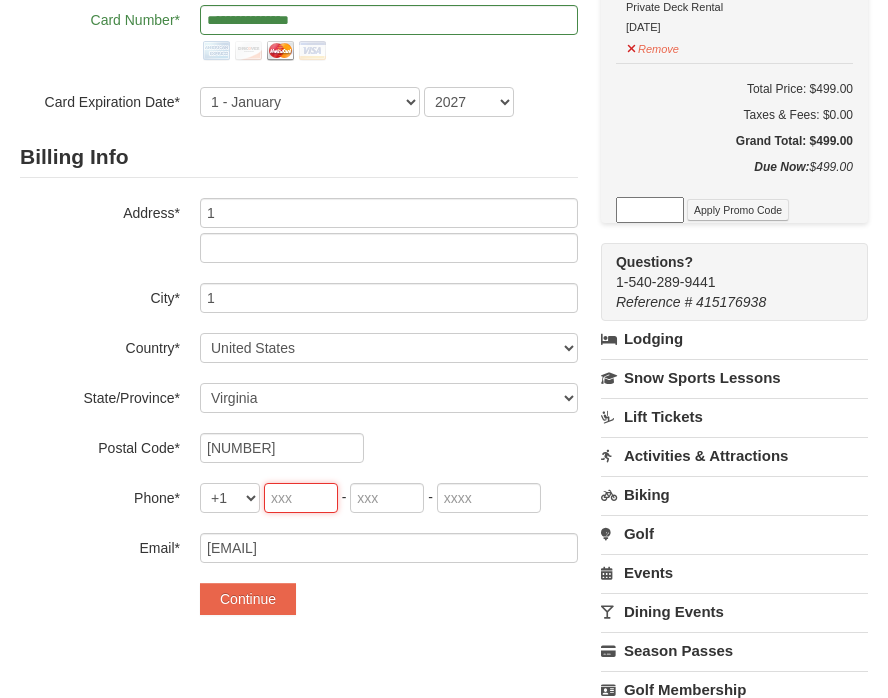 click at bounding box center [301, 498] 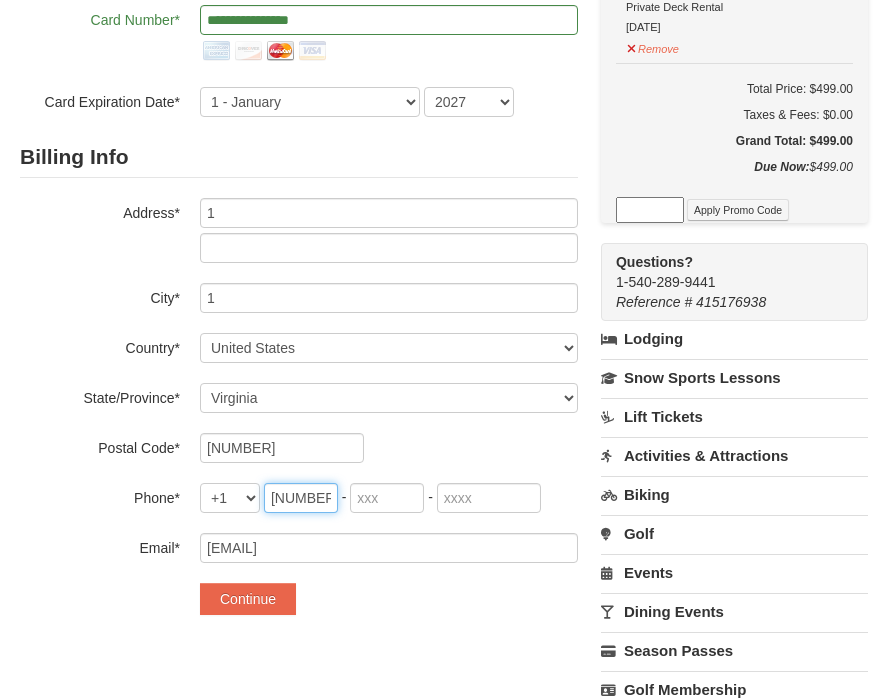 type on "910" 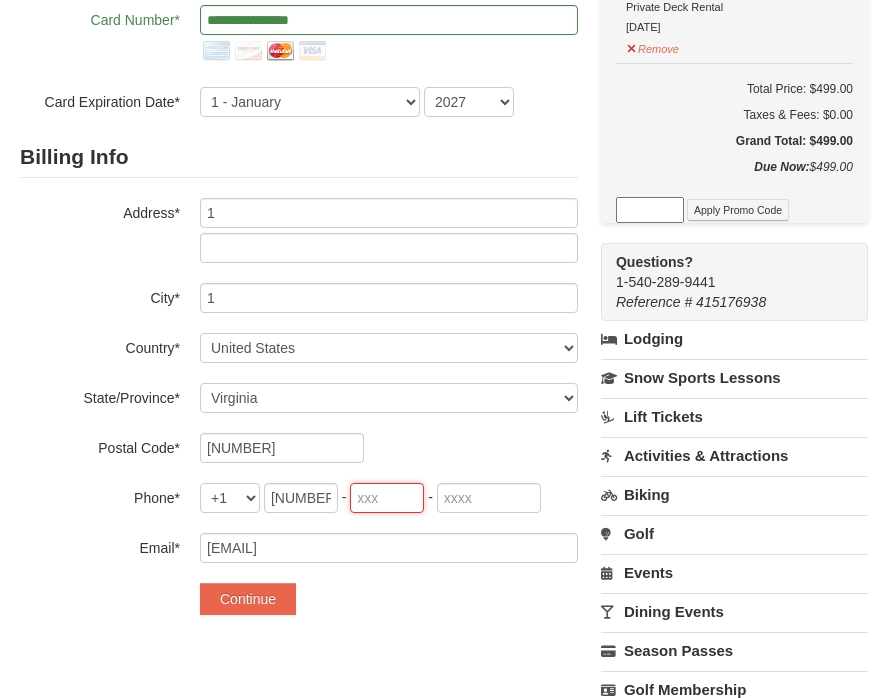 click at bounding box center [387, 498] 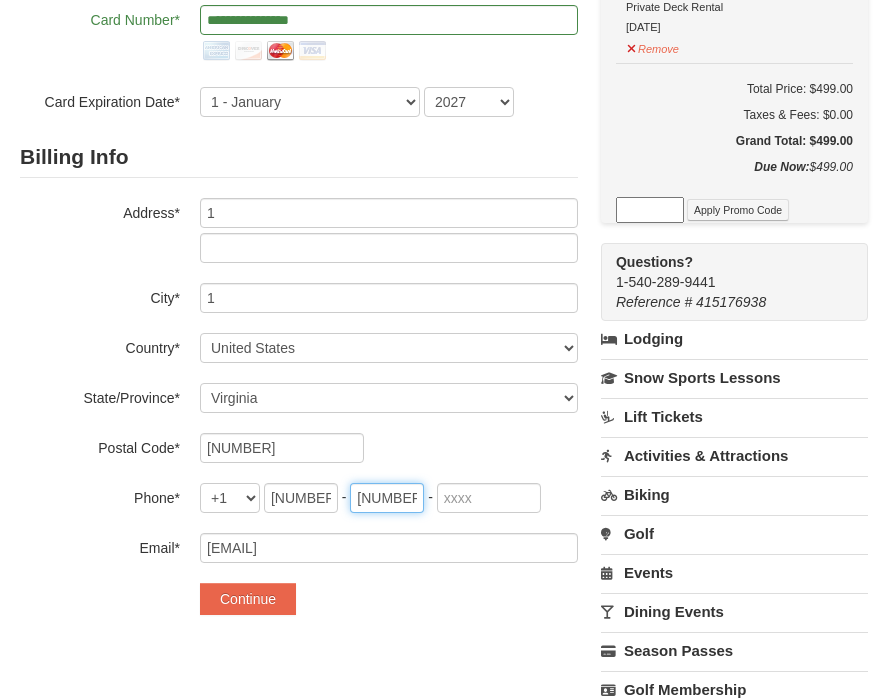 type on "670" 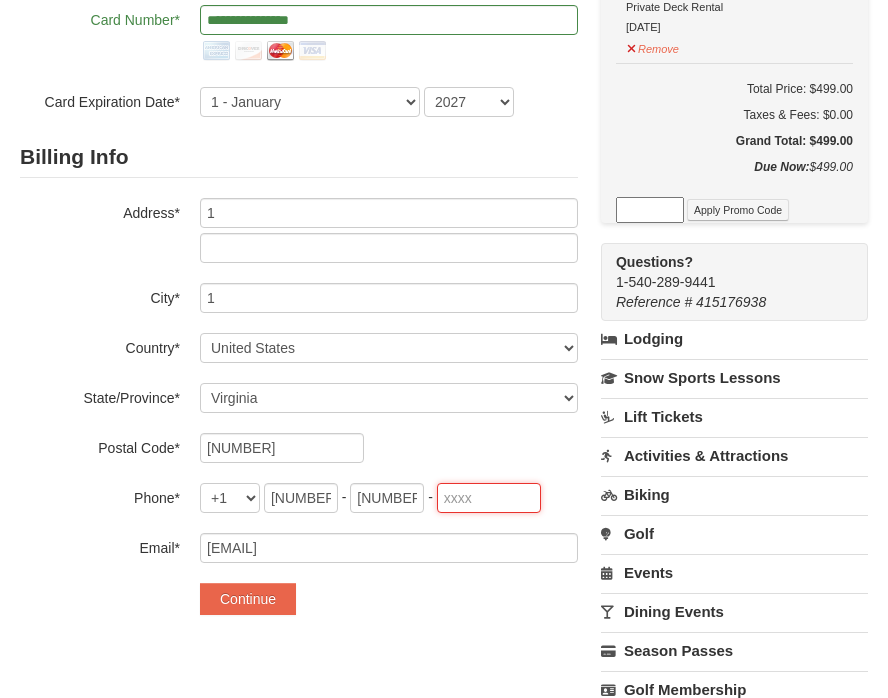 click at bounding box center [489, 498] 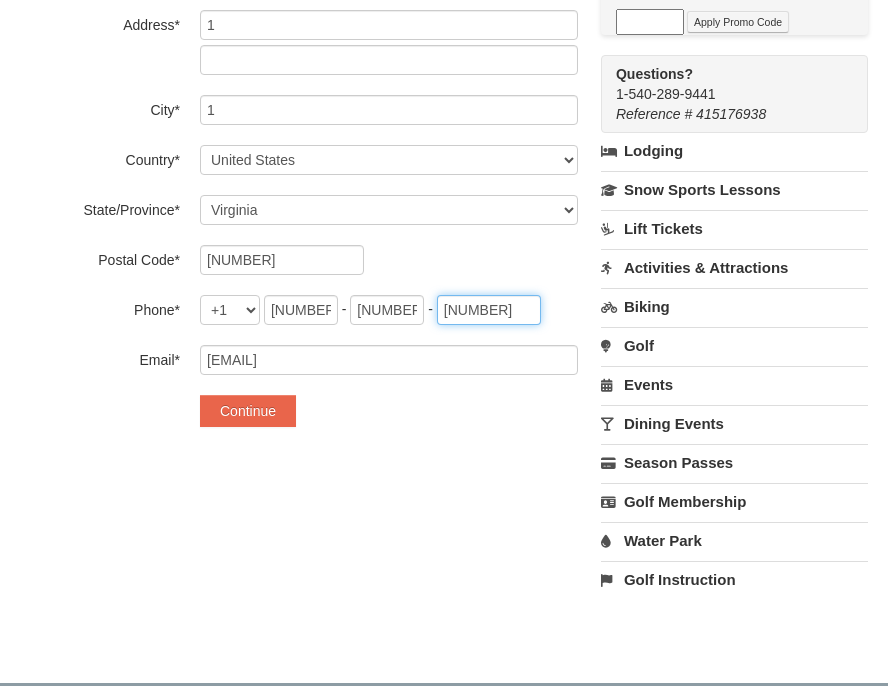 scroll, scrollTop: 500, scrollLeft: 0, axis: vertical 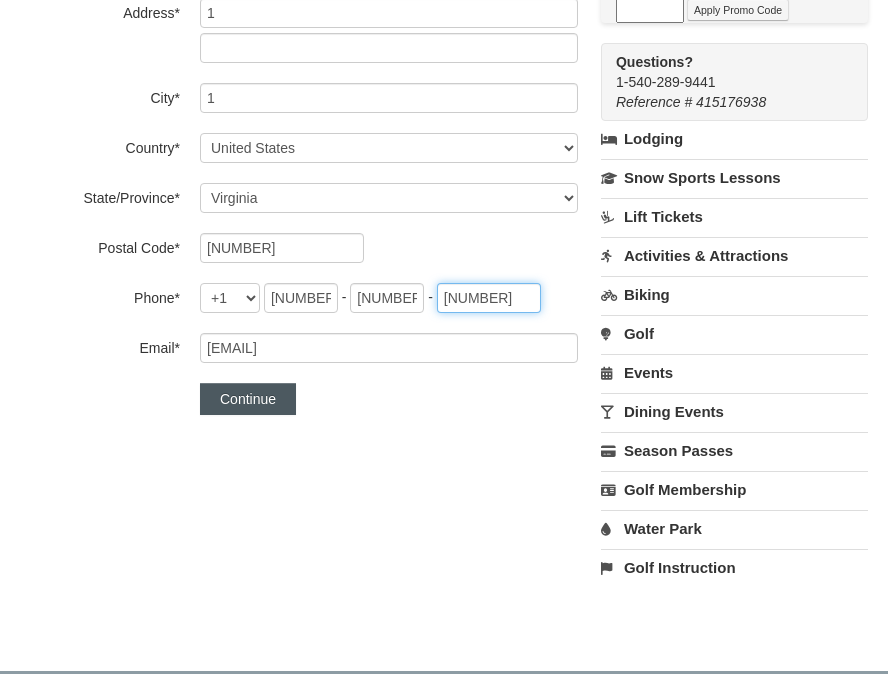 type on "9280" 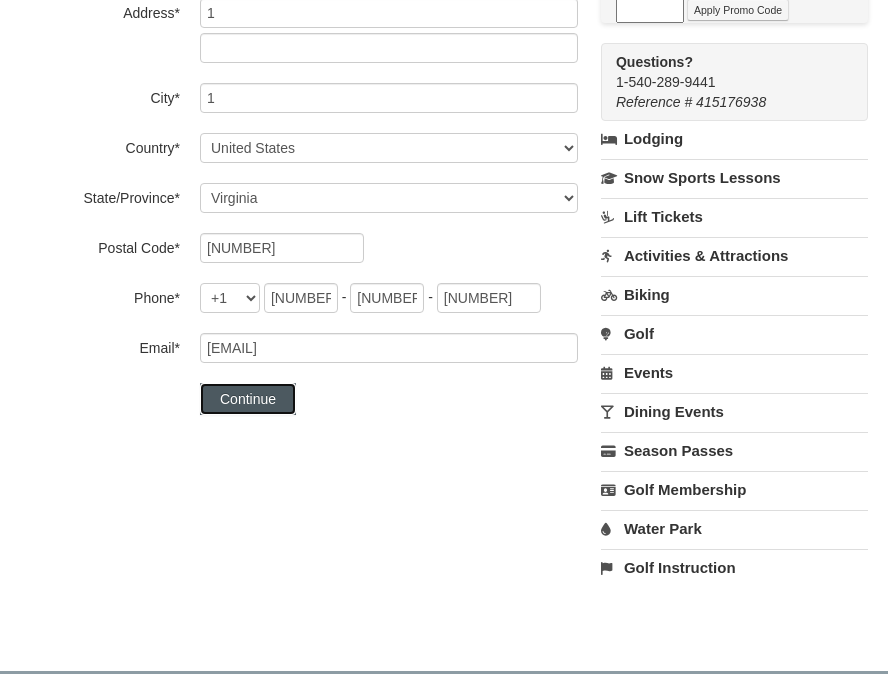 click on "Continue" at bounding box center (248, 399) 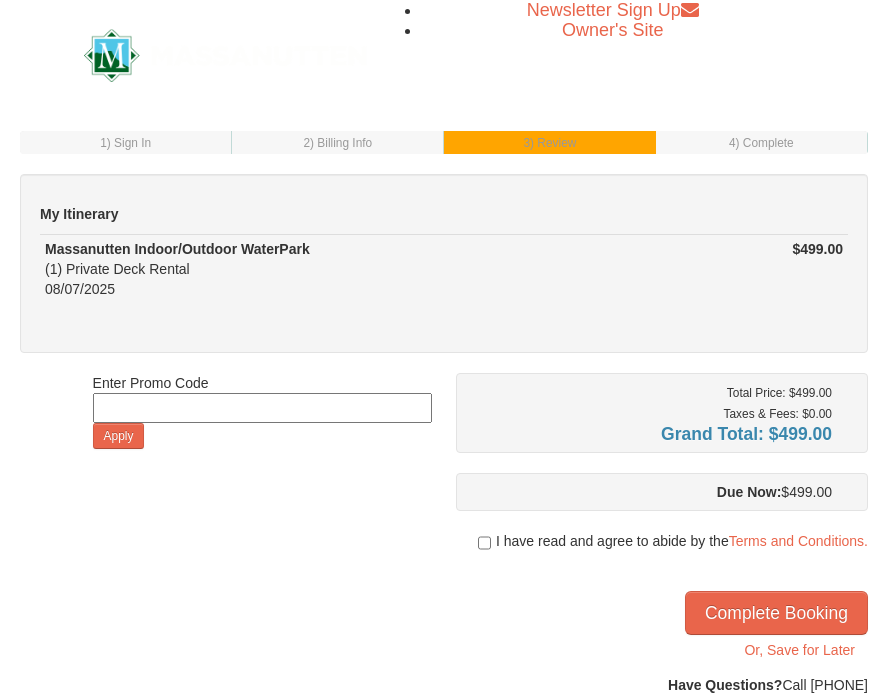 scroll, scrollTop: 0, scrollLeft: 0, axis: both 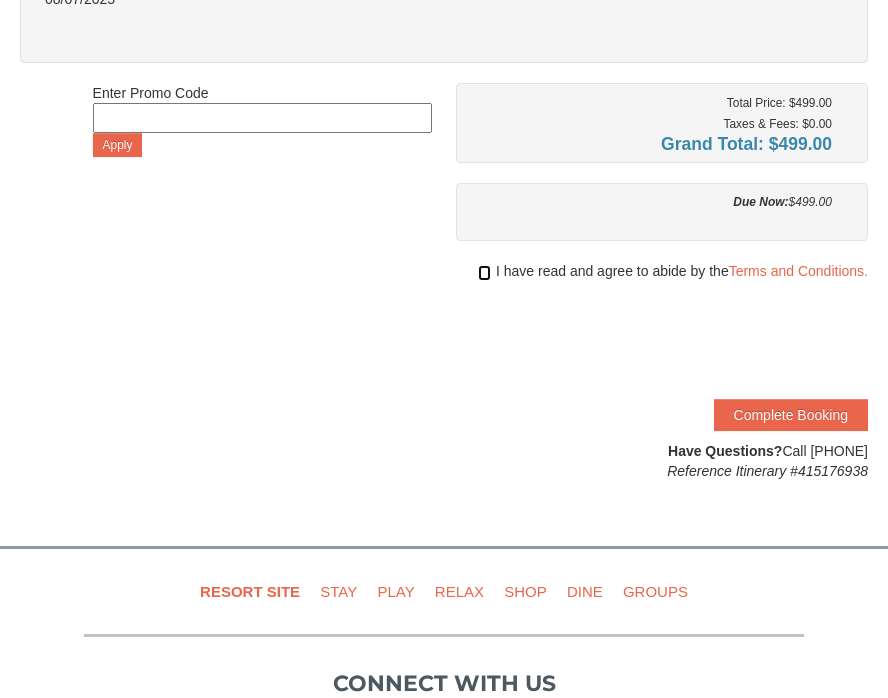click at bounding box center [484, 273] 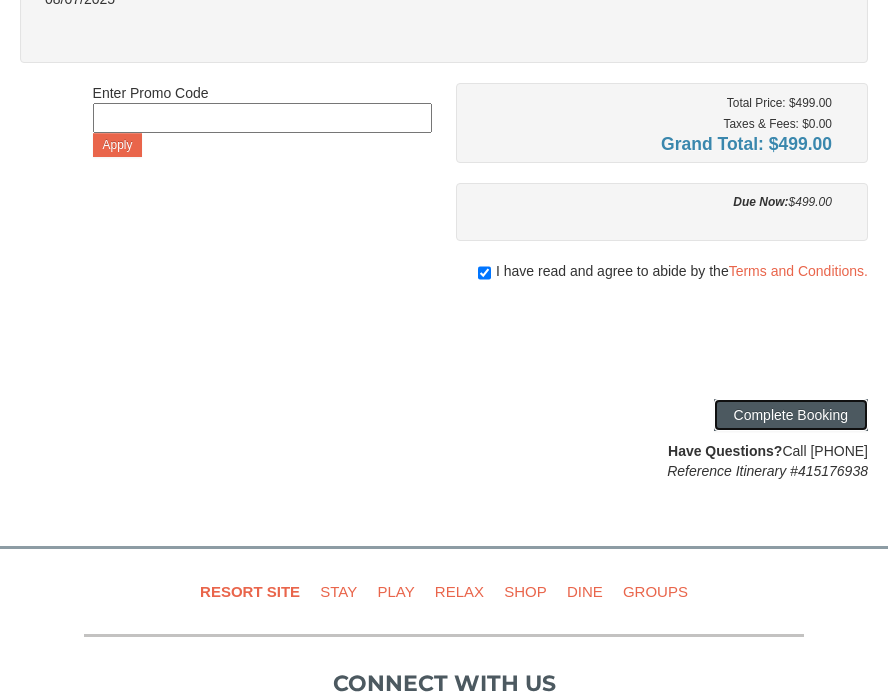 click on "Complete Booking" at bounding box center [791, 415] 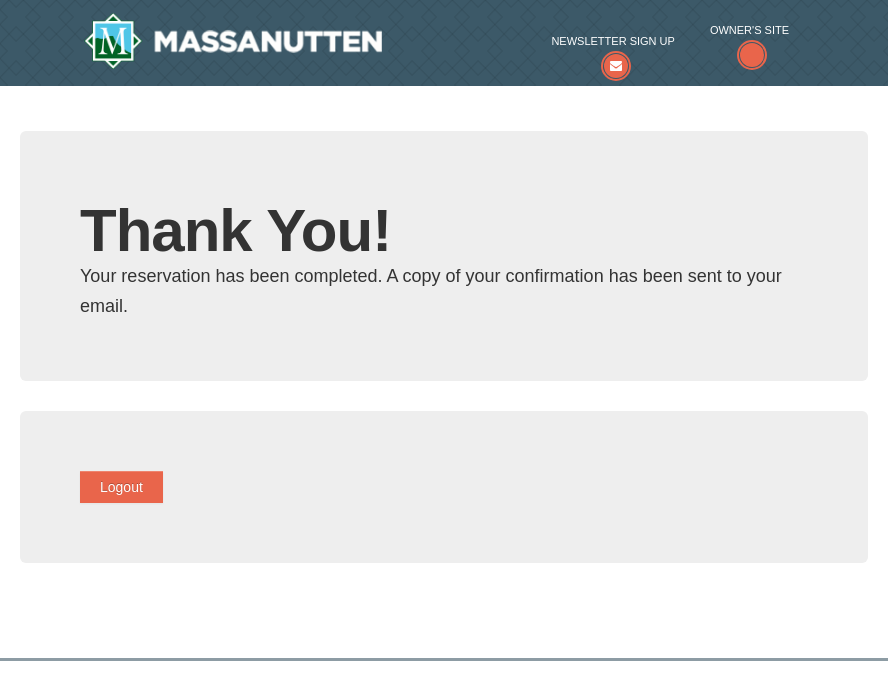 scroll, scrollTop: 0, scrollLeft: 0, axis: both 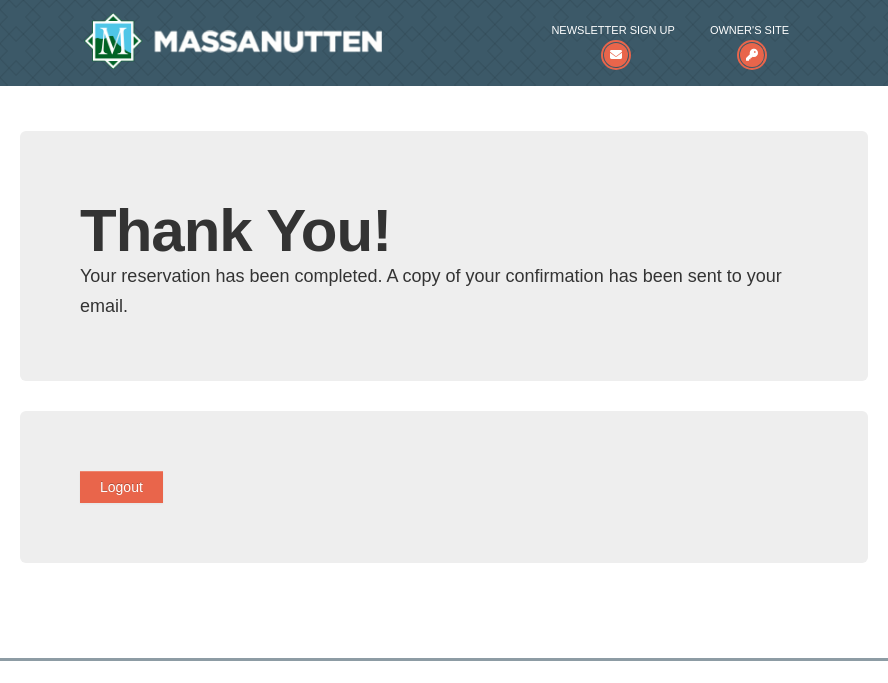 type on "[EMAIL]" 